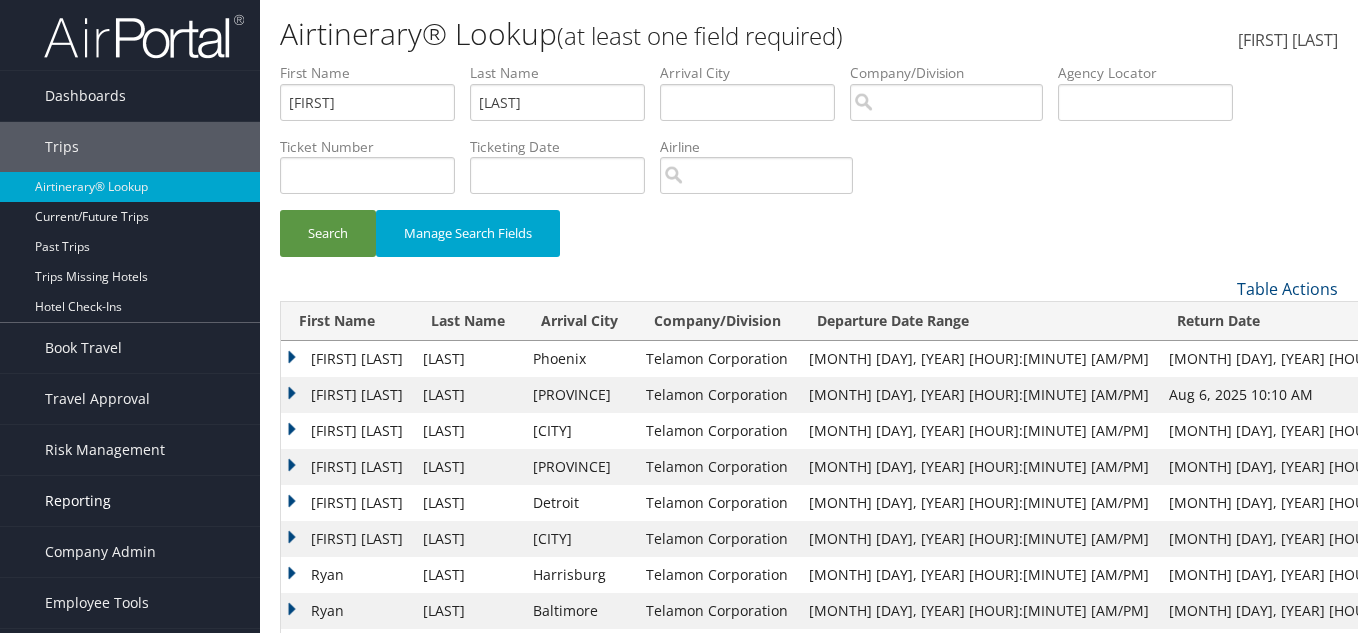 scroll, scrollTop: 0, scrollLeft: 0, axis: both 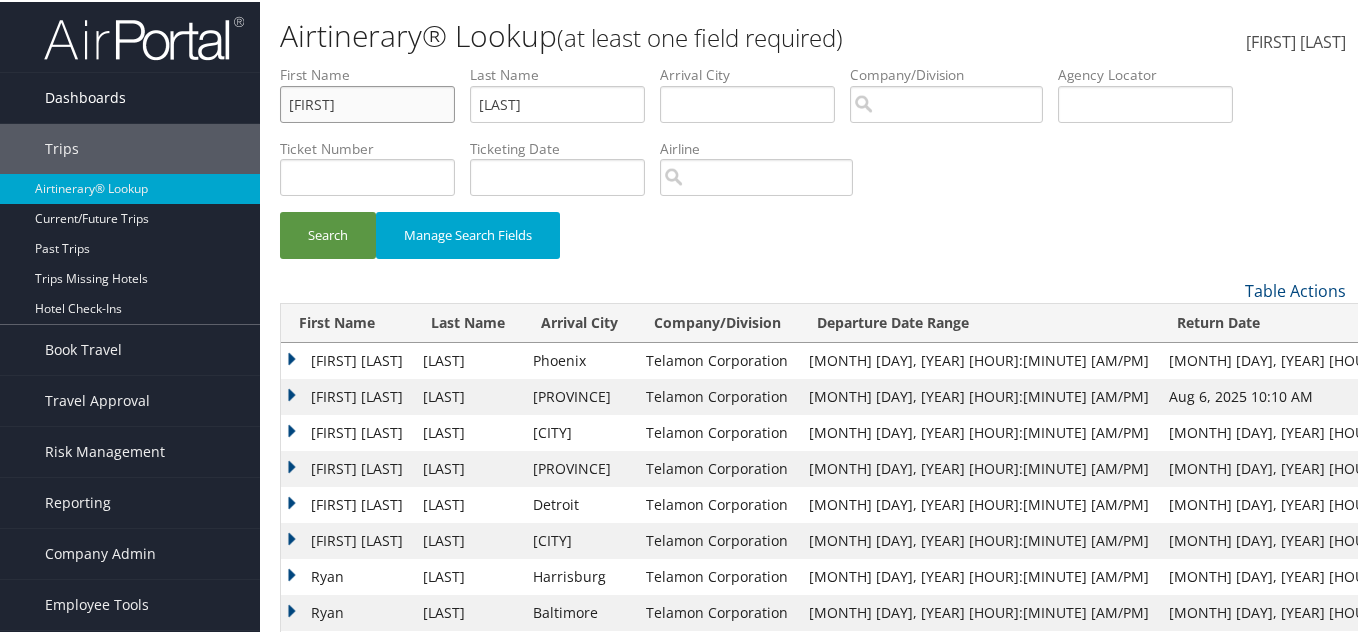 drag, startPoint x: 346, startPoint y: 107, endPoint x: 225, endPoint y: 116, distance: 121.33425 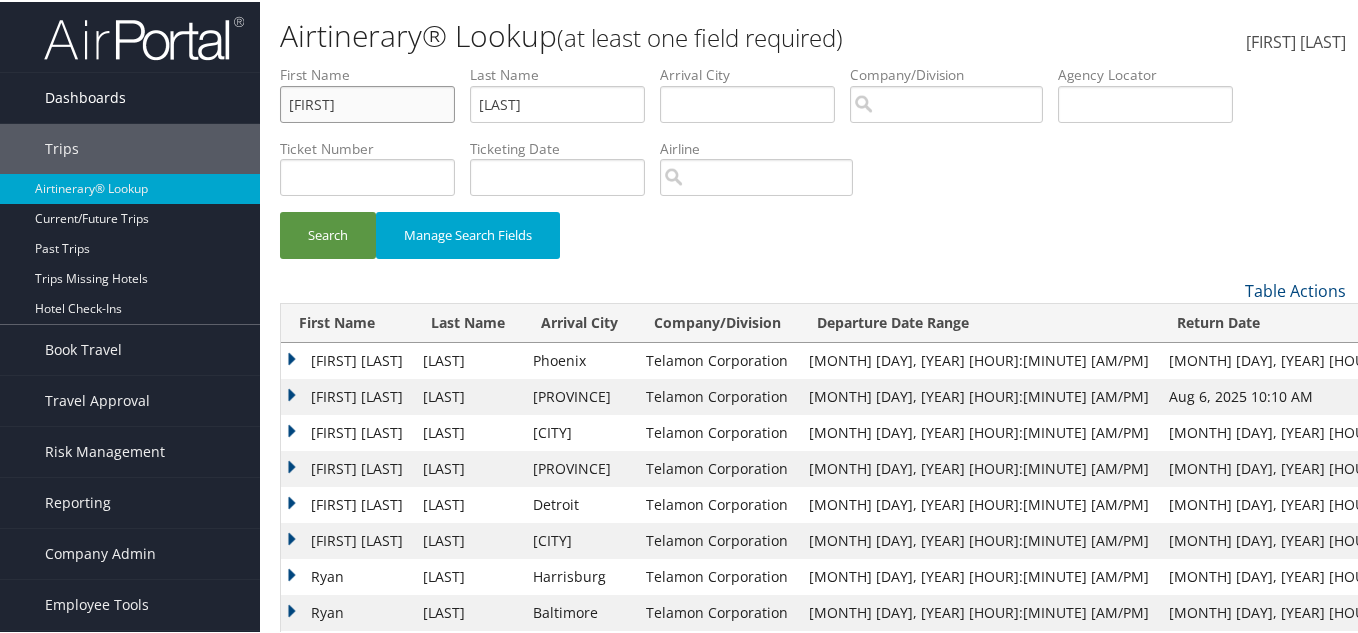 click on "Dashboards AirPortal 360™ (Manager) AirPortal 360™ (Agent) My Travel Dashboard   Trips Airtinerary® Lookup Current/Future Trips Past Trips Trips Missing Hotels Hotel Check-ins   Book Travel Agent Booking Request Approval Request (Beta) Book/Manage Online Trips   Travel Approval Pending Trip Approvals Approved Trips Canceled Trips Approvals (Beta)   Risk Management SecurityLogic® Map SecurityLogic® Reporting beta Assistance Requests Travel Alerts Notifications   Reporting Unused Tickets Savings Tracker Value Scorecard Virtual Pay Lookup Domo Prime Analytics   Company Admin Company Information Configure Approval Types (Beta) People Users (Beta) Vendor Contracts Travel Agency Contacts Help Desk Travel Policy Forms Of Payment Service Fees  Reporting Fields (Beta) Report Settings Technology Settings Airtinerary® Settings Virtual Pay Settings Notes" at bounding box center (683, 368) 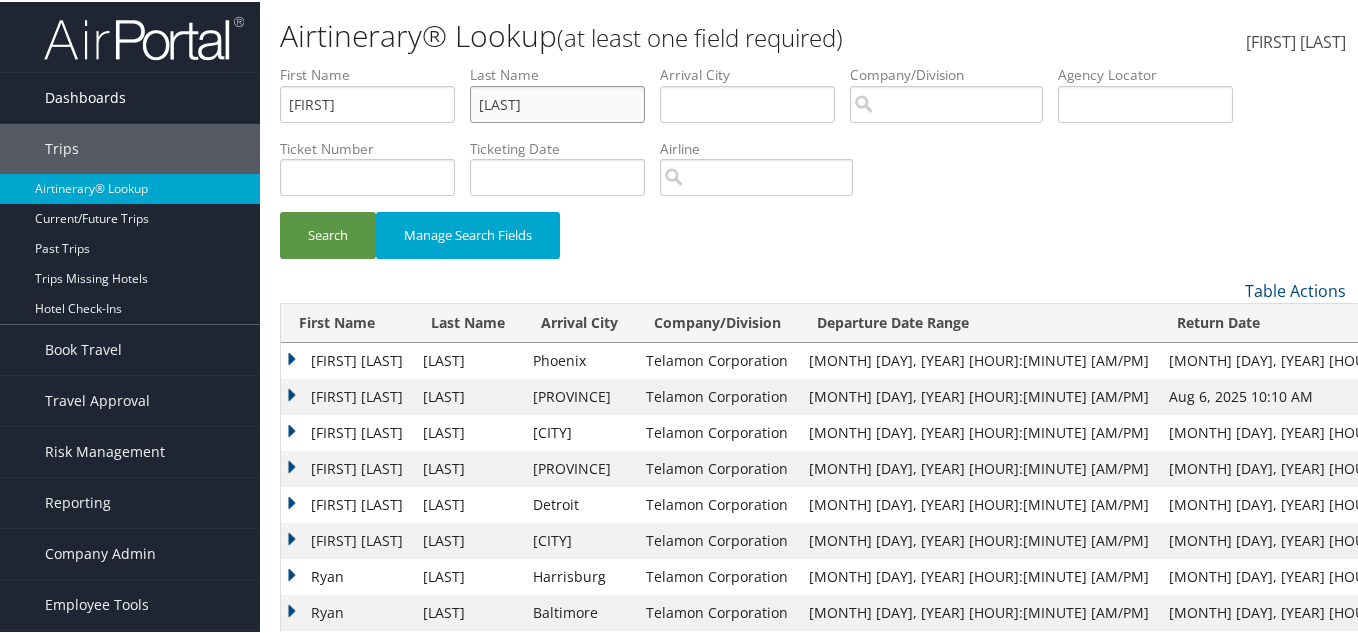 type on "[LAST]" 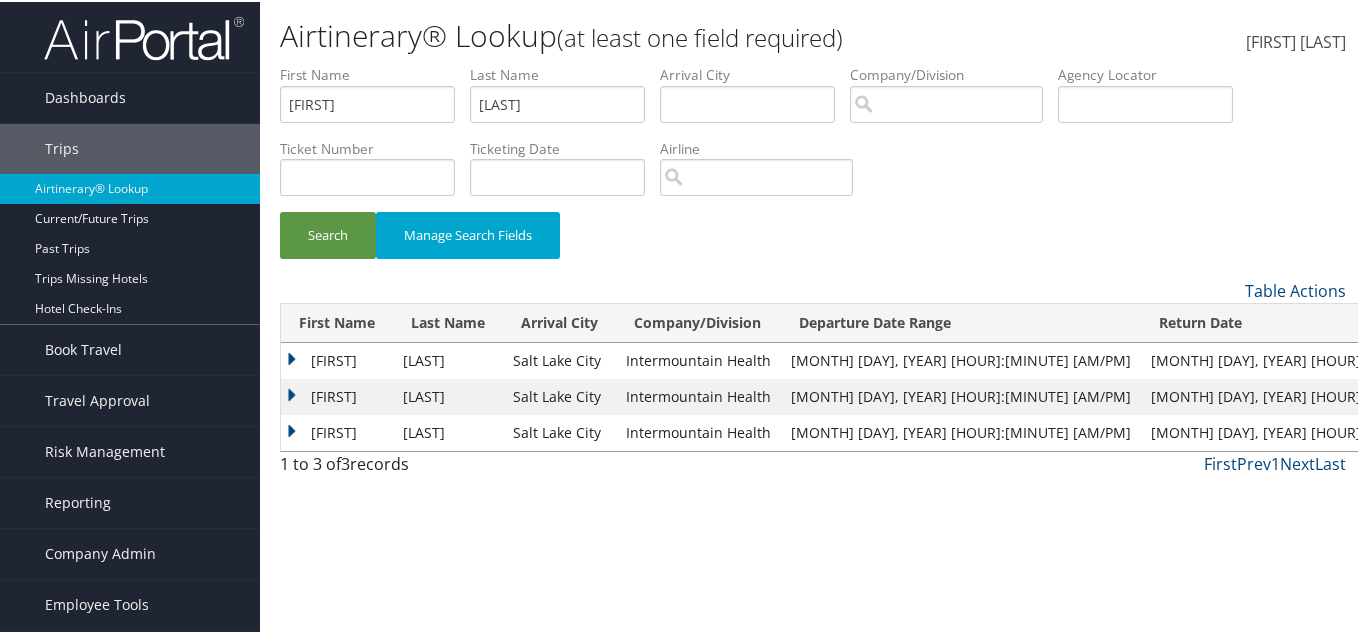 click on "[FIRST]" at bounding box center [337, 359] 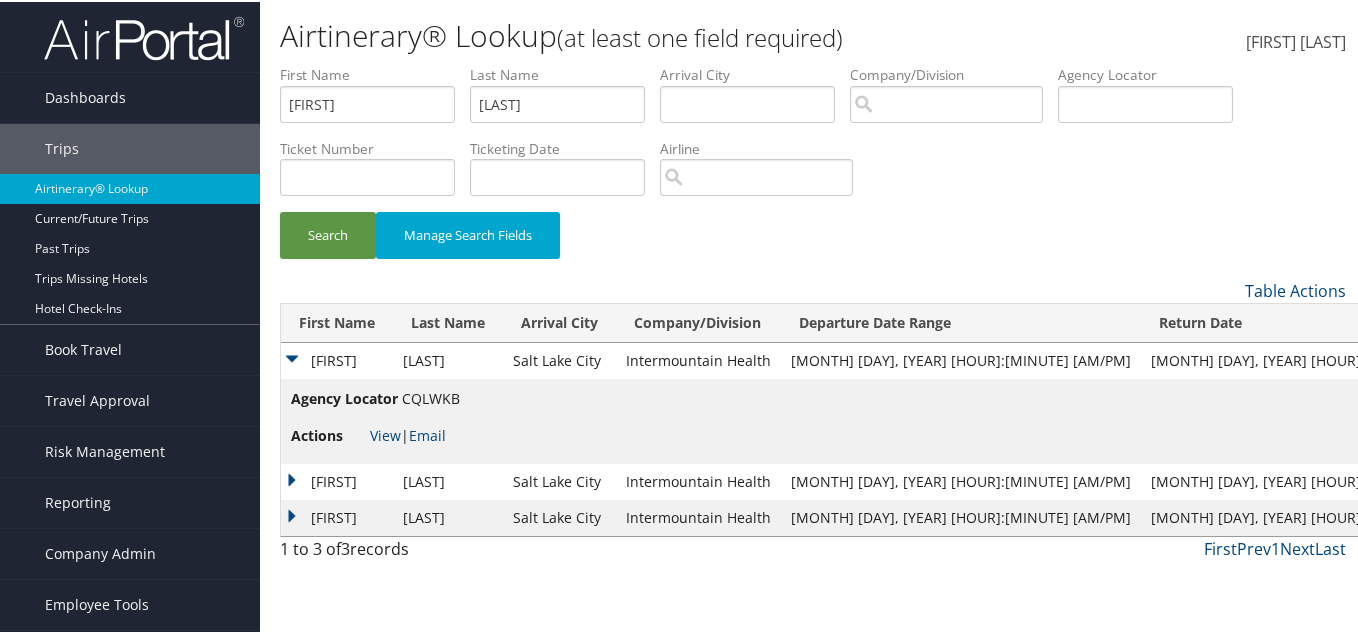 click on "CQLWKB" at bounding box center (431, 396) 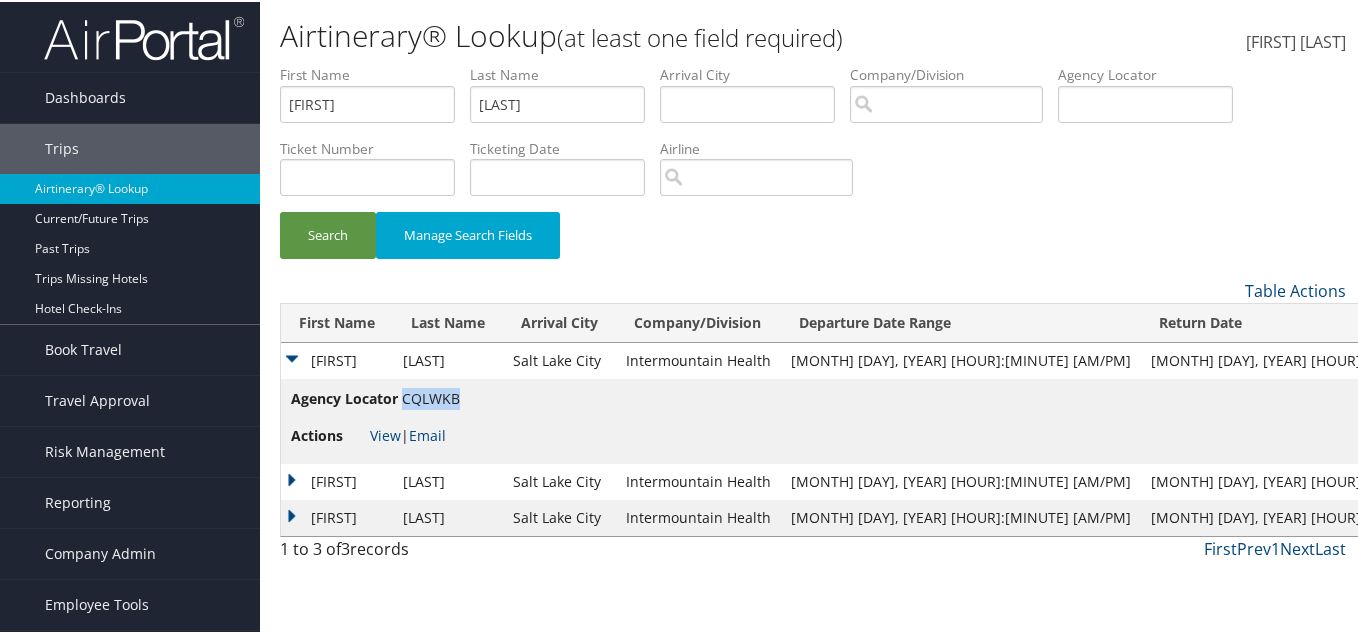 click on "CQLWKB" at bounding box center (431, 396) 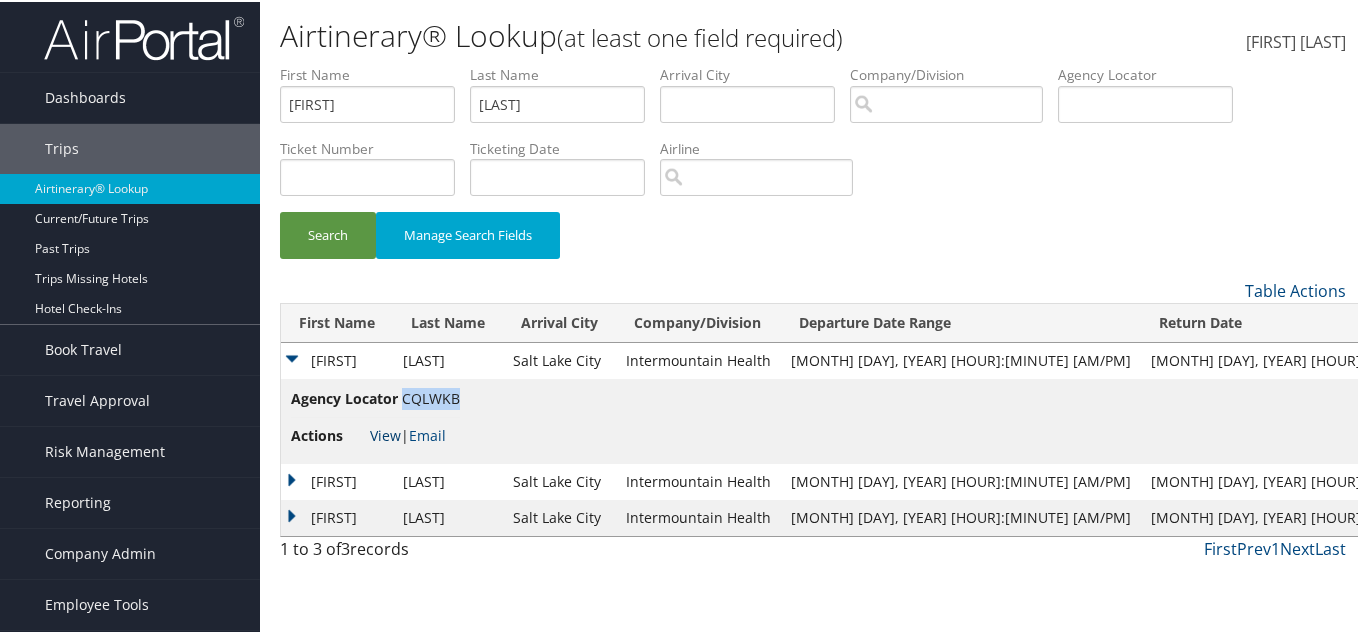 click on "View" at bounding box center (385, 433) 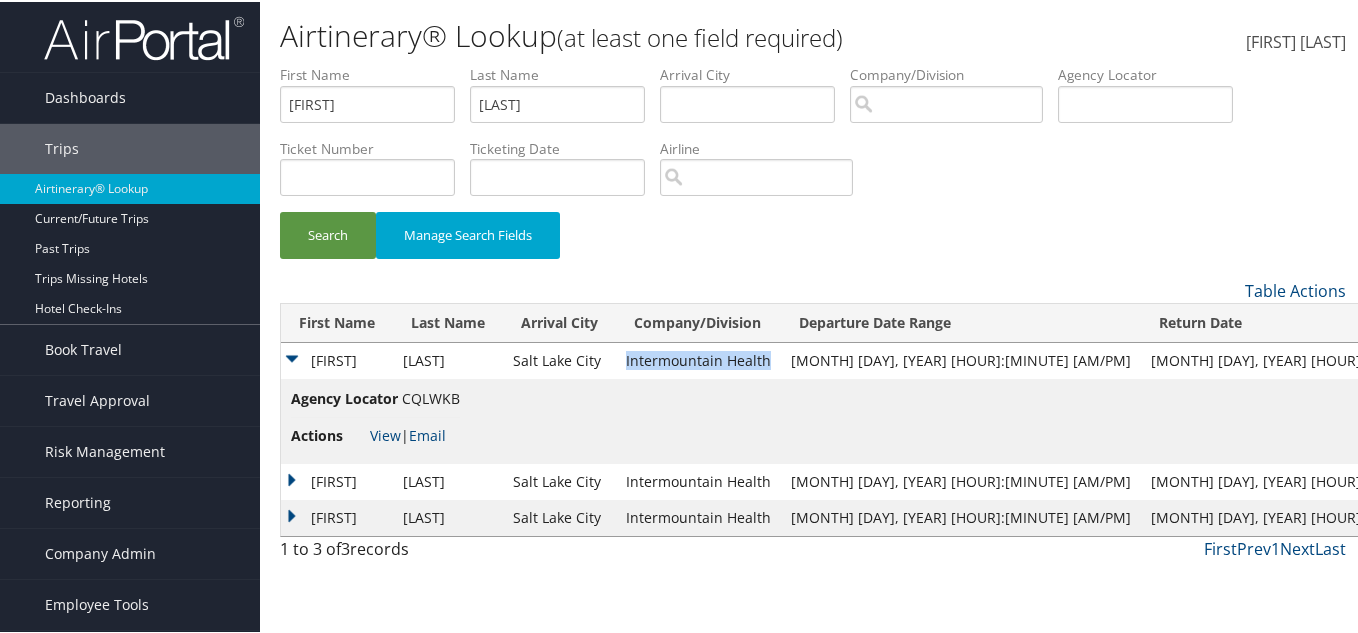 drag, startPoint x: 793, startPoint y: 360, endPoint x: 641, endPoint y: 360, distance: 152 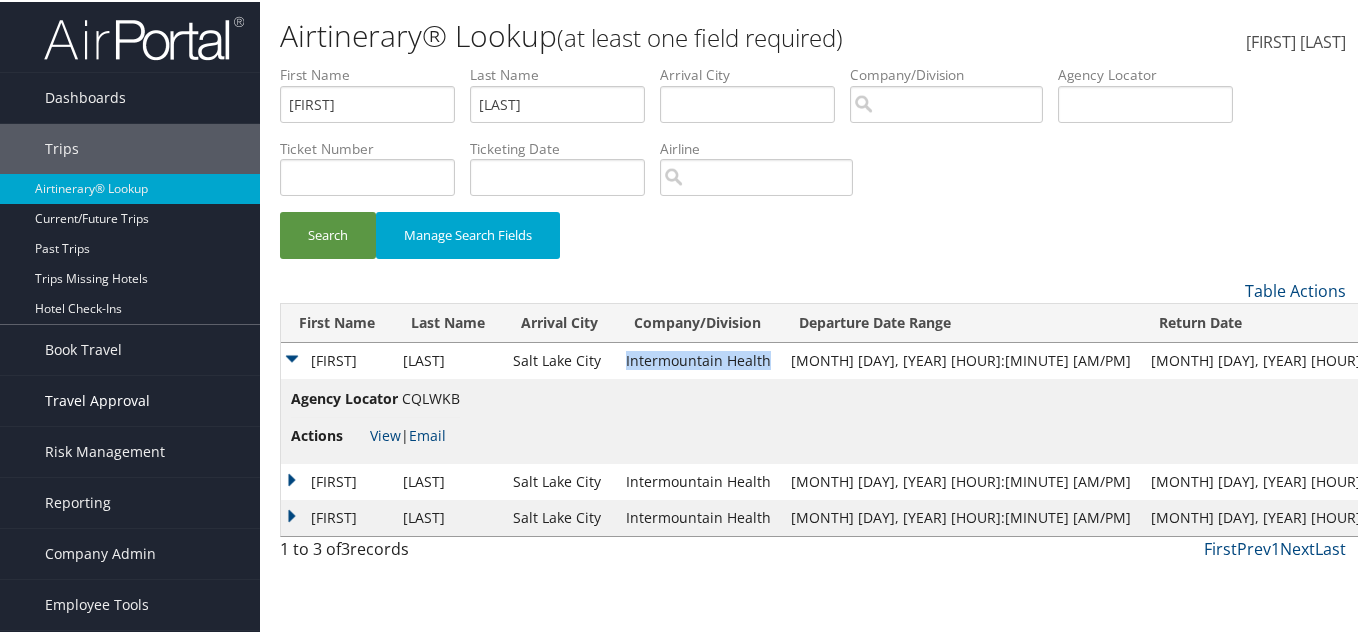 copy on "Intermountain Health" 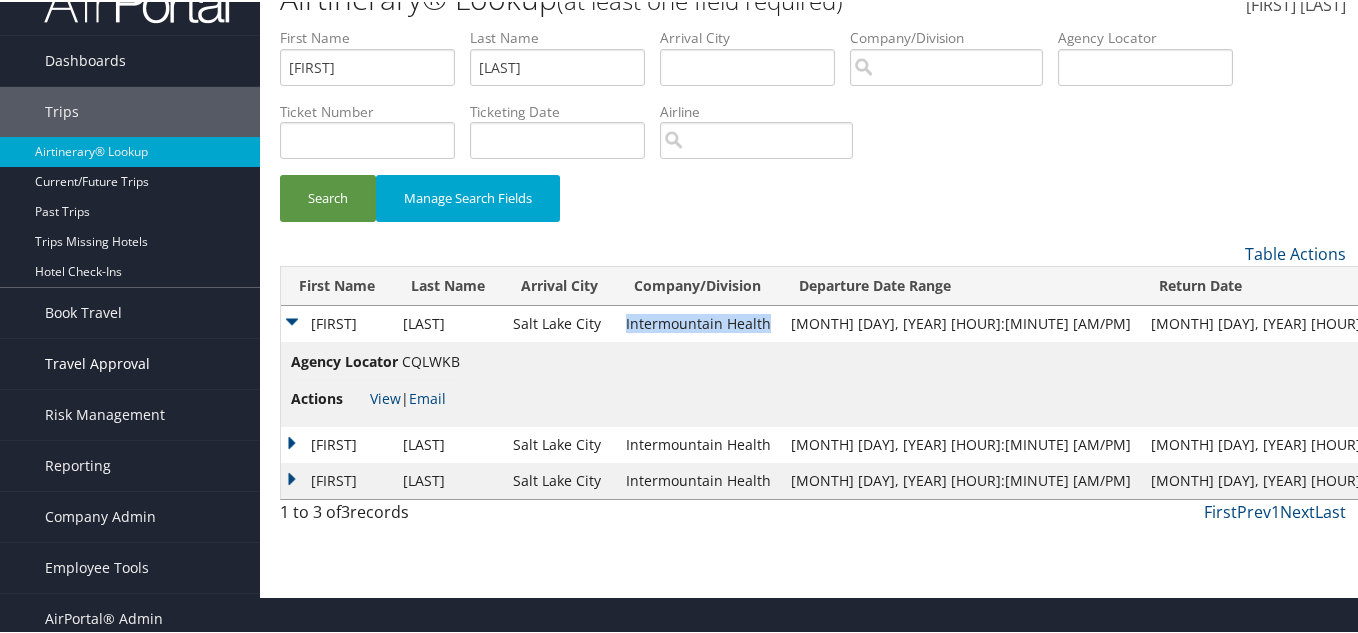 scroll, scrollTop: 47, scrollLeft: 0, axis: vertical 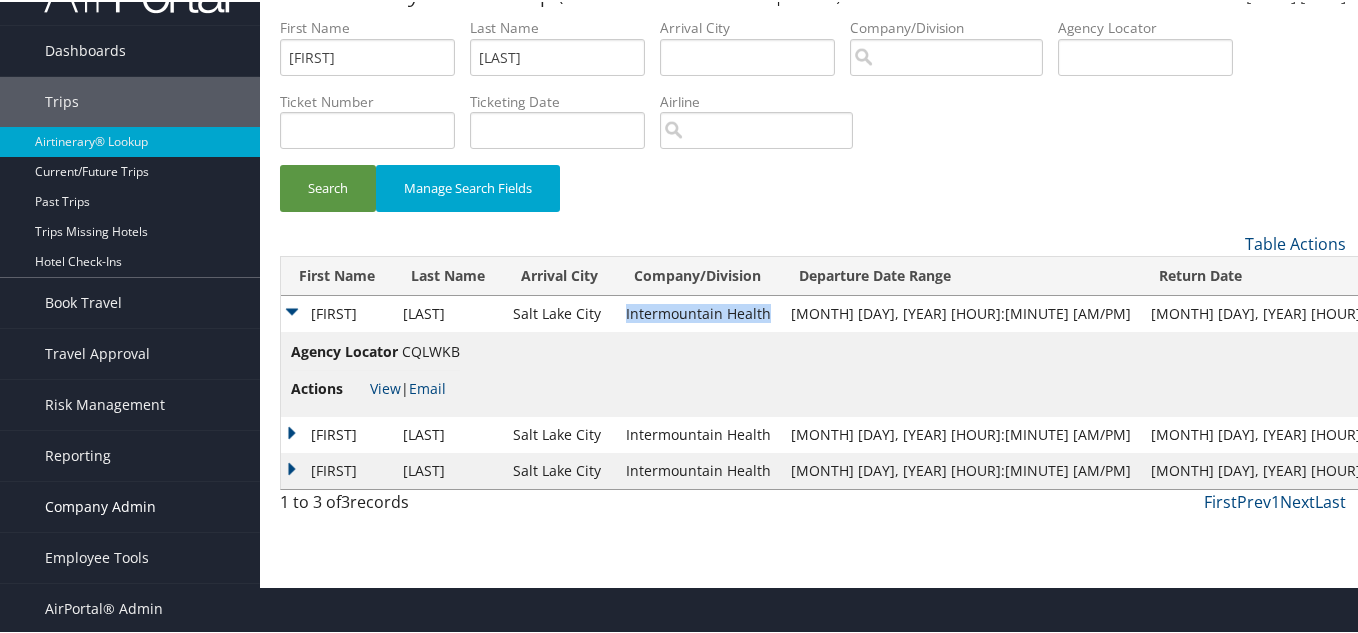 click on "Company Admin" at bounding box center [100, 505] 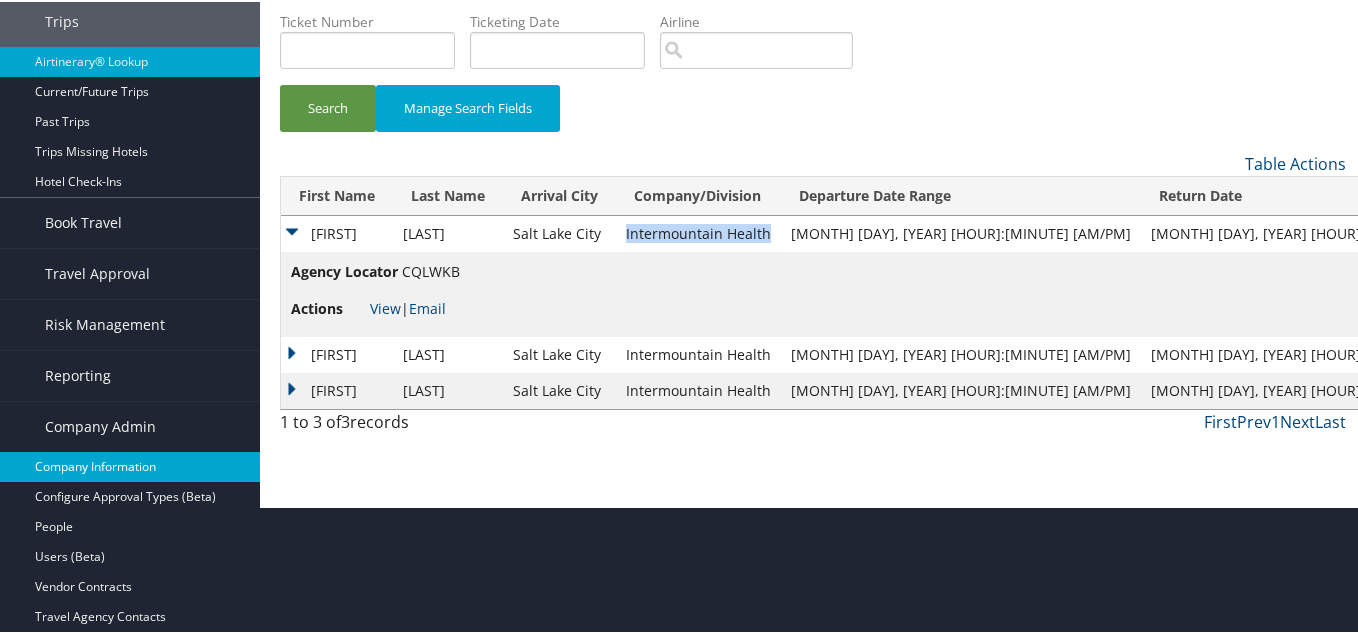 scroll, scrollTop: 200, scrollLeft: 0, axis: vertical 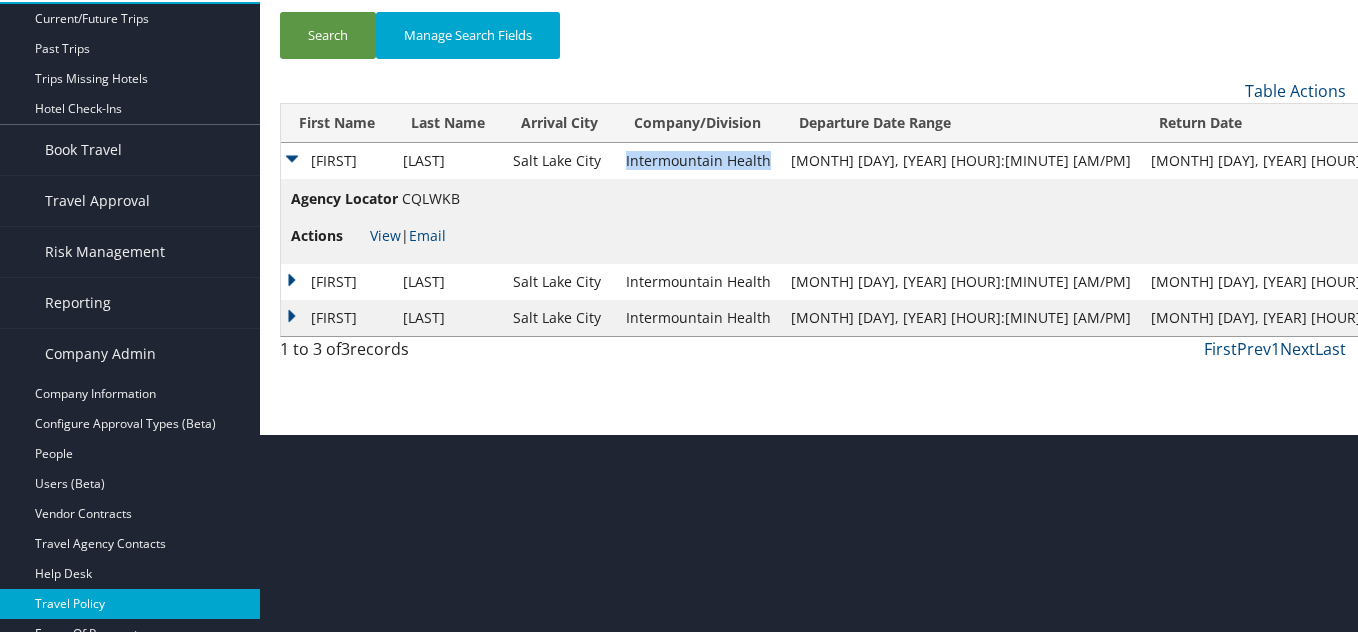 click on "Travel Policy" at bounding box center (130, 602) 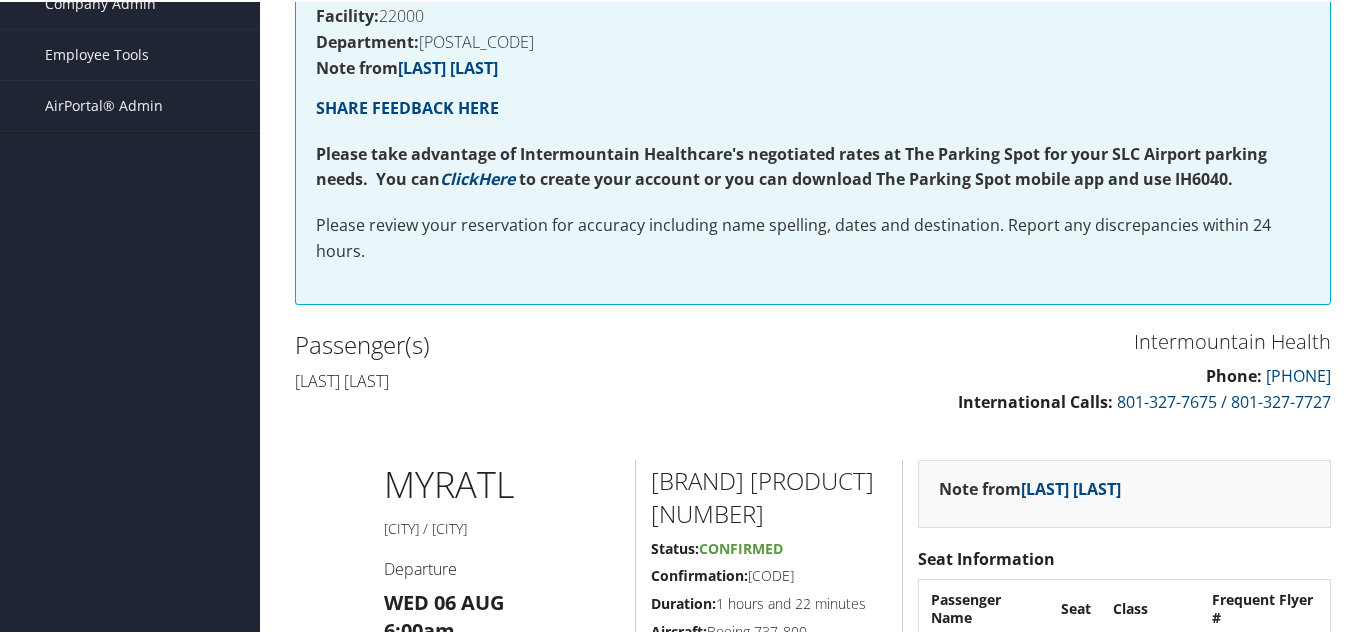 scroll, scrollTop: 500, scrollLeft: 0, axis: vertical 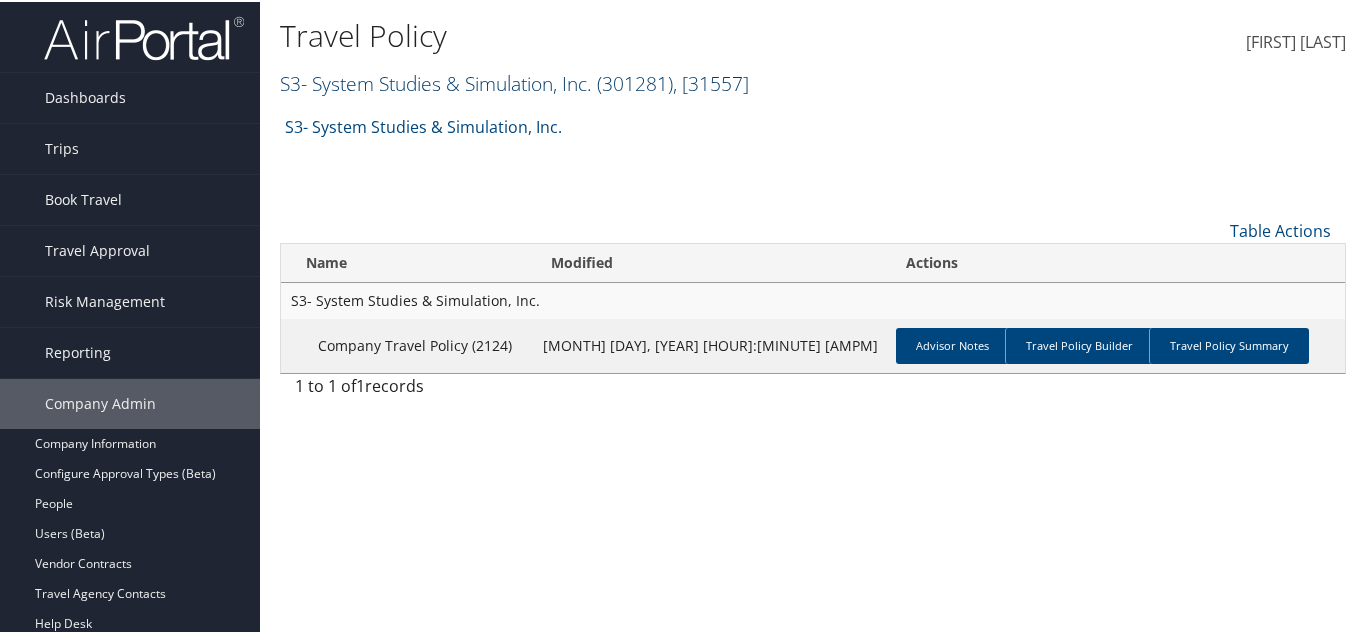 click on "( 301281 )" at bounding box center [635, 81] 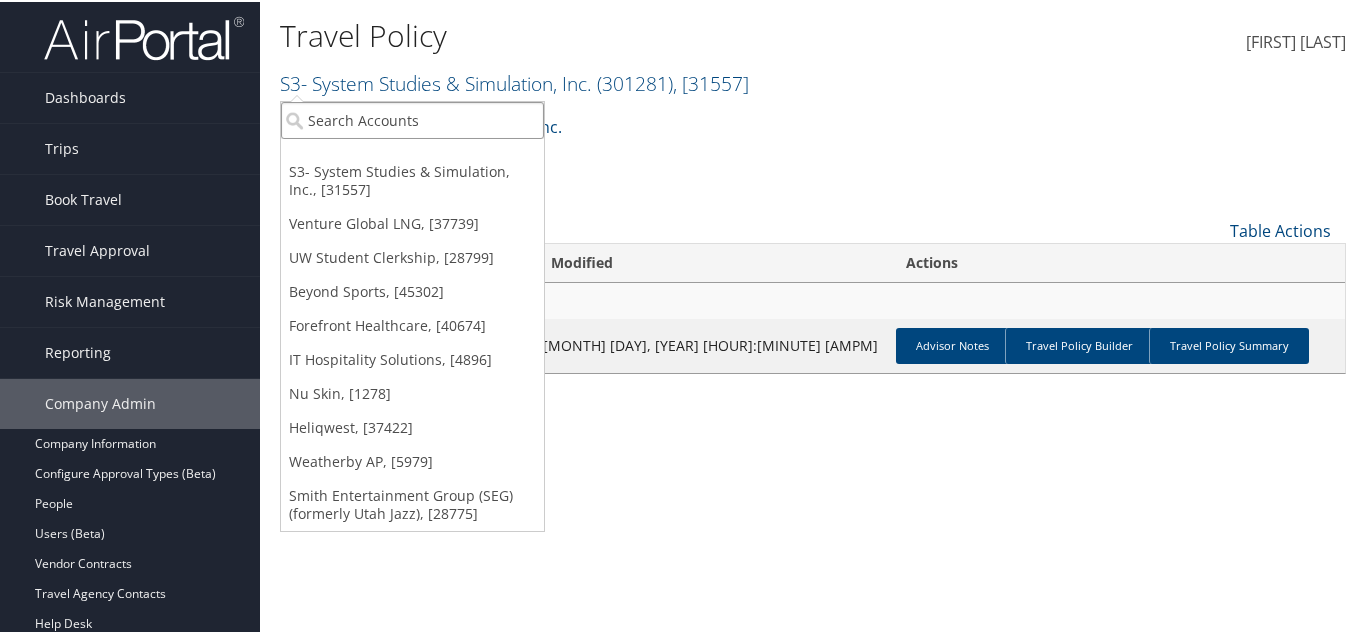click at bounding box center (412, 118) 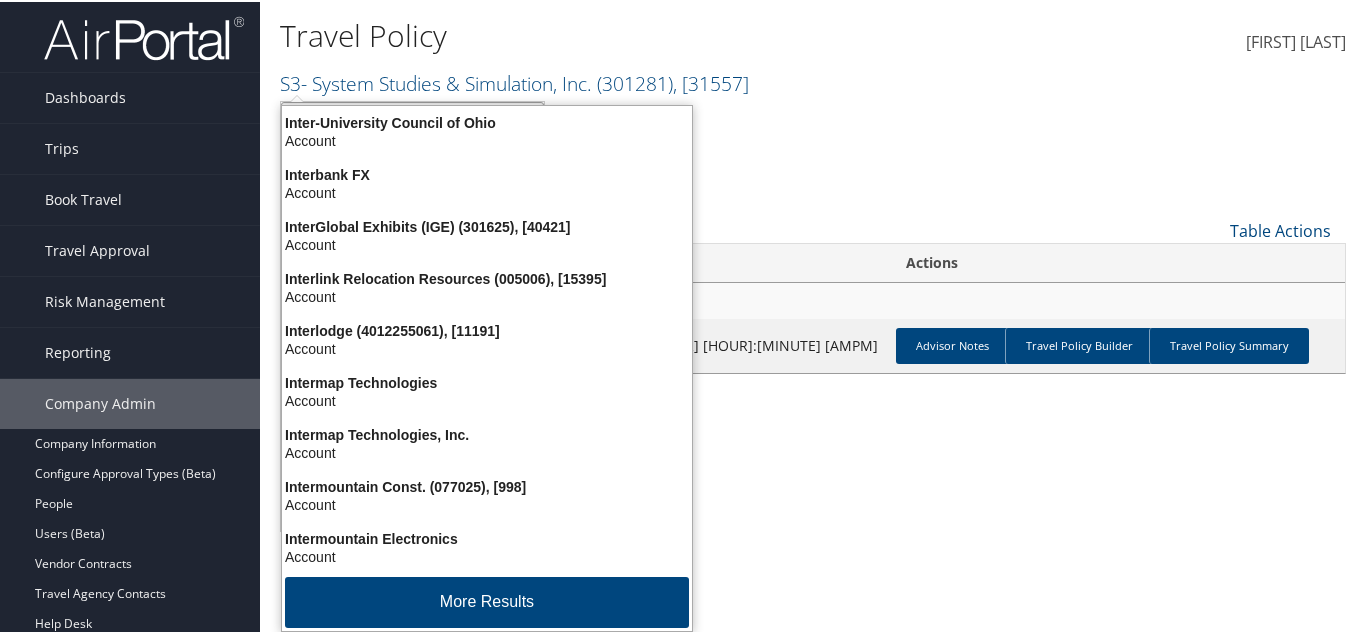 type on "inter" 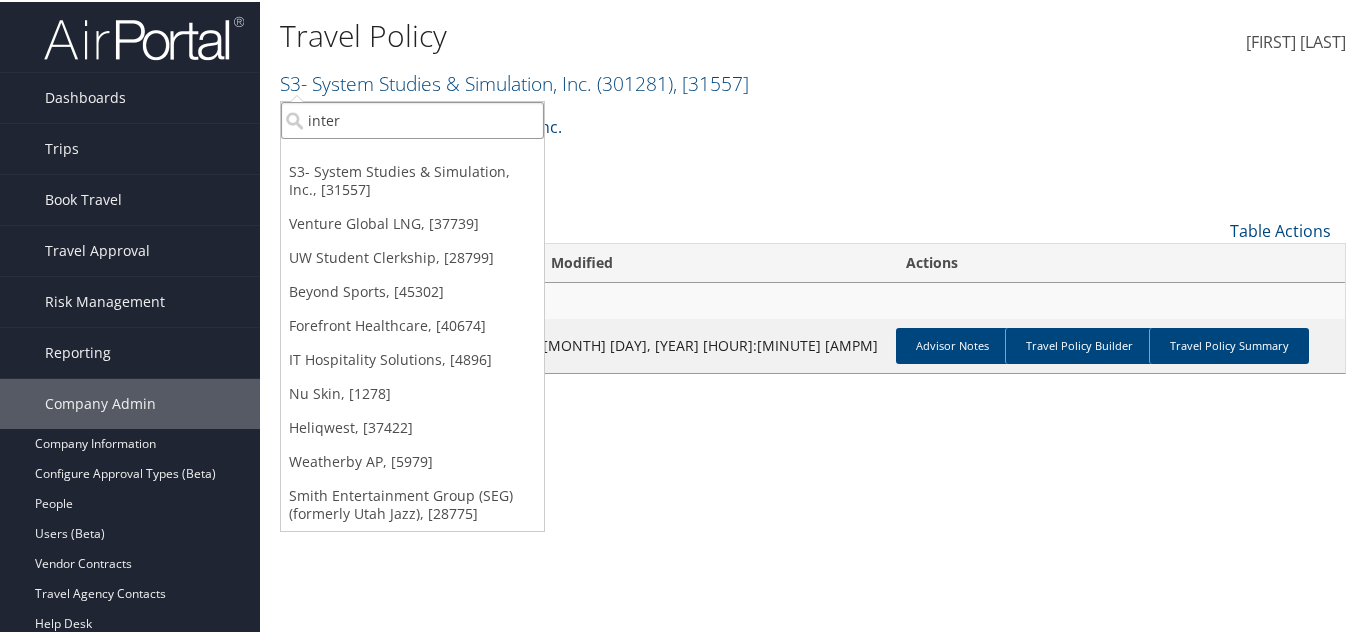 click on "inter" at bounding box center (412, 118) 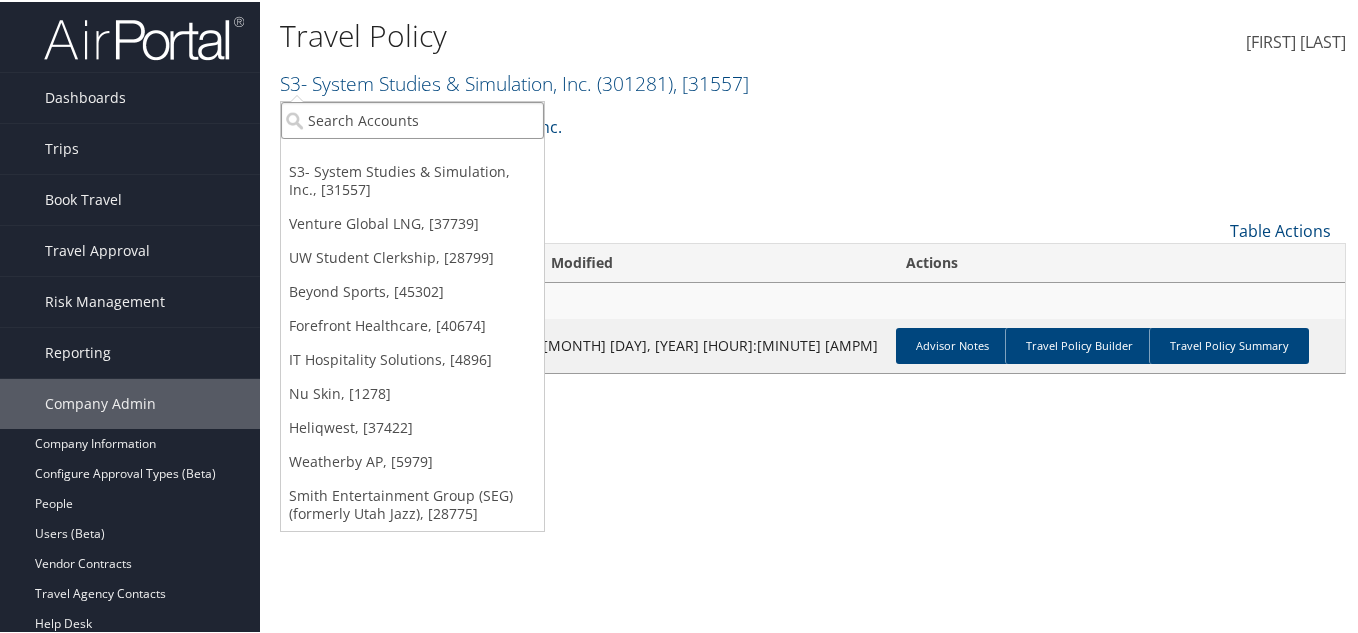 type on "m" 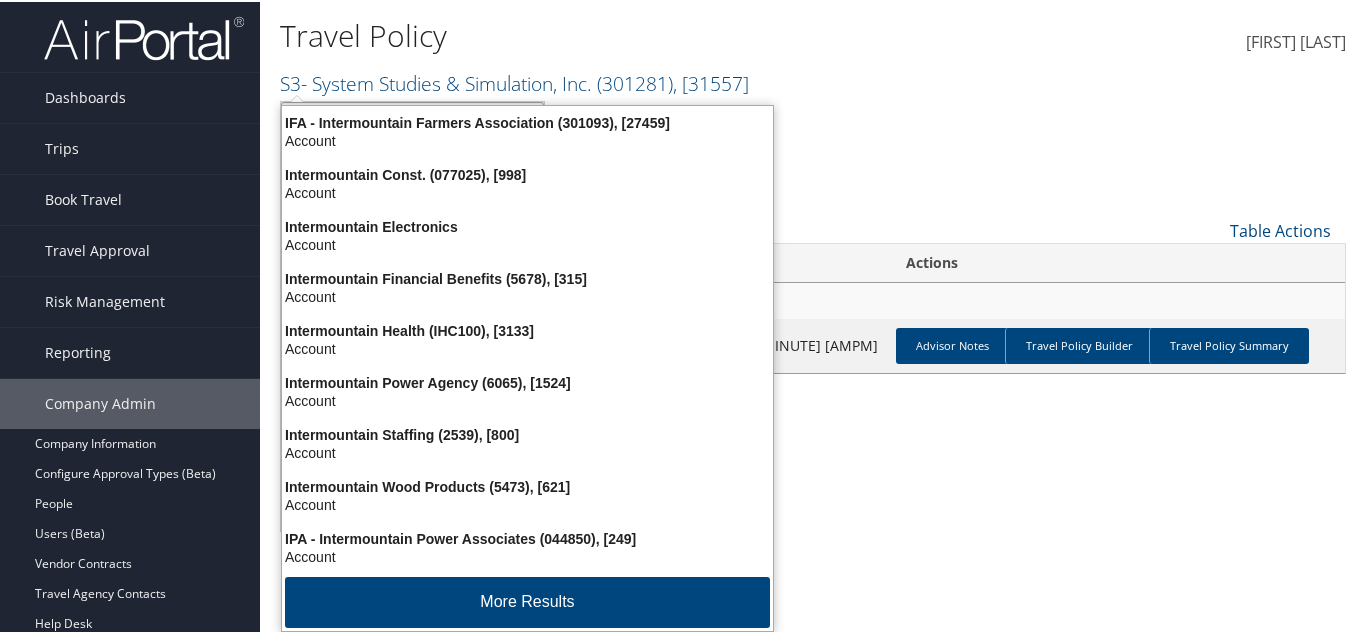 type on "intermountain he" 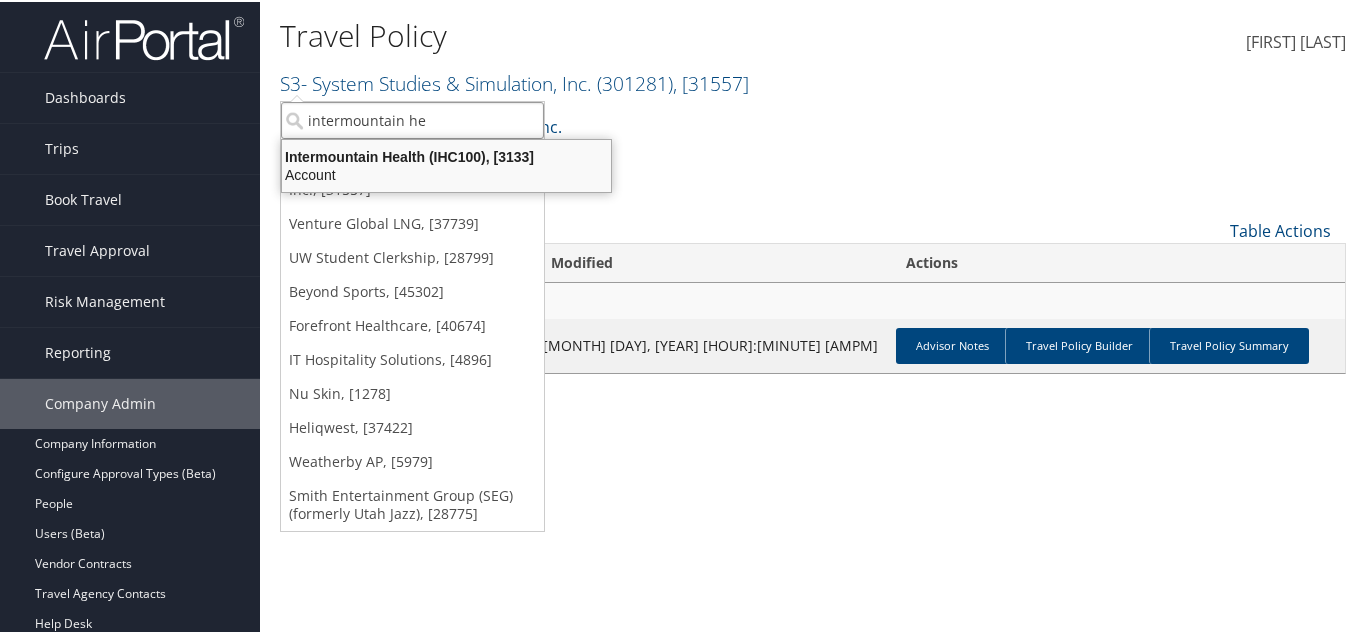 click on "Intermountain Health (IHC100), [3133]" at bounding box center [446, 155] 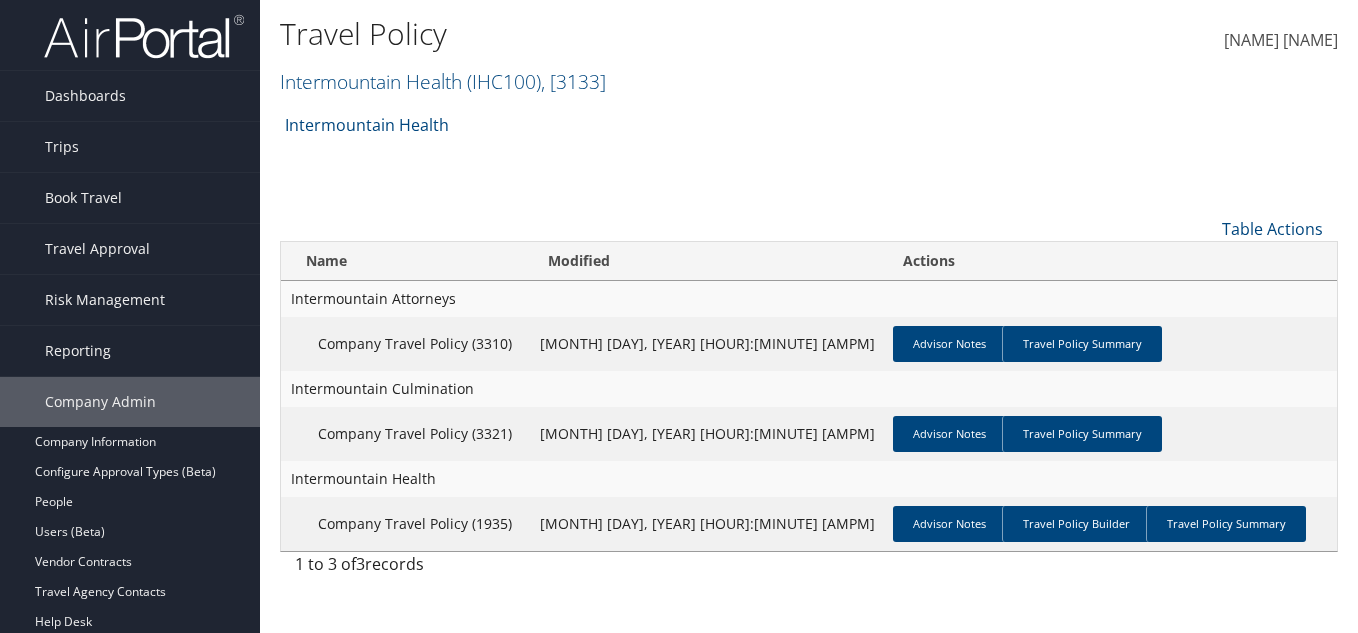 scroll, scrollTop: 0, scrollLeft: 0, axis: both 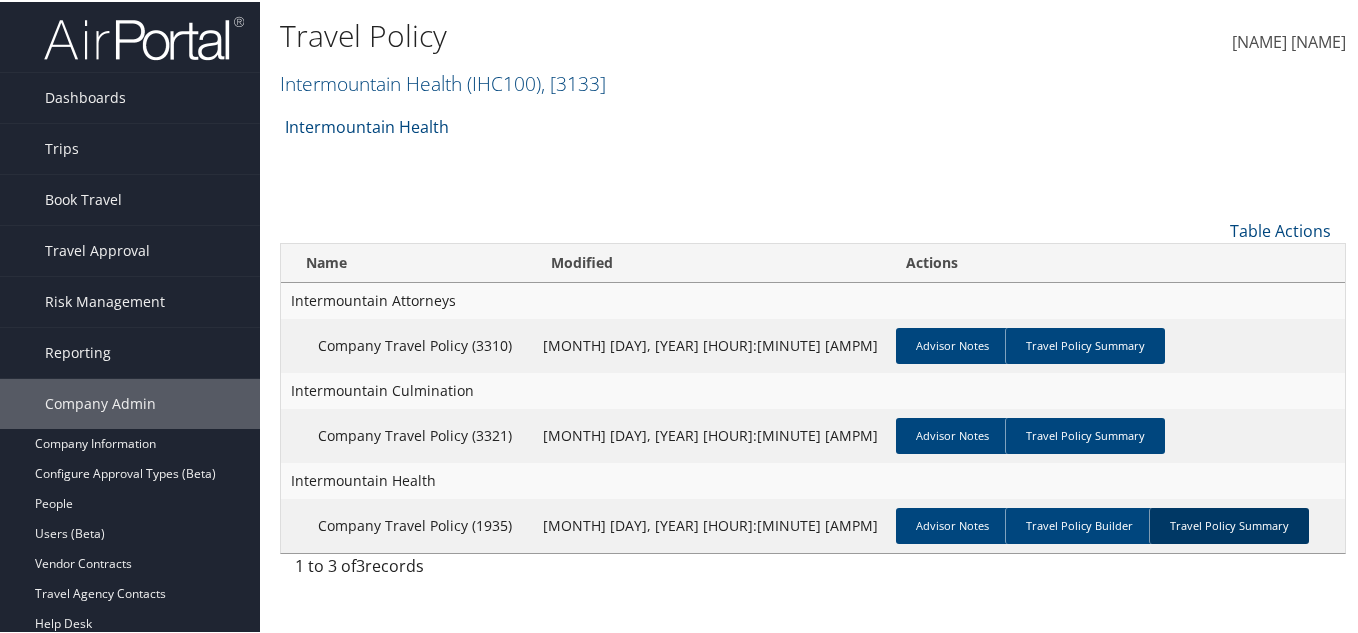 click on "Travel Policy Summary" at bounding box center [1229, 524] 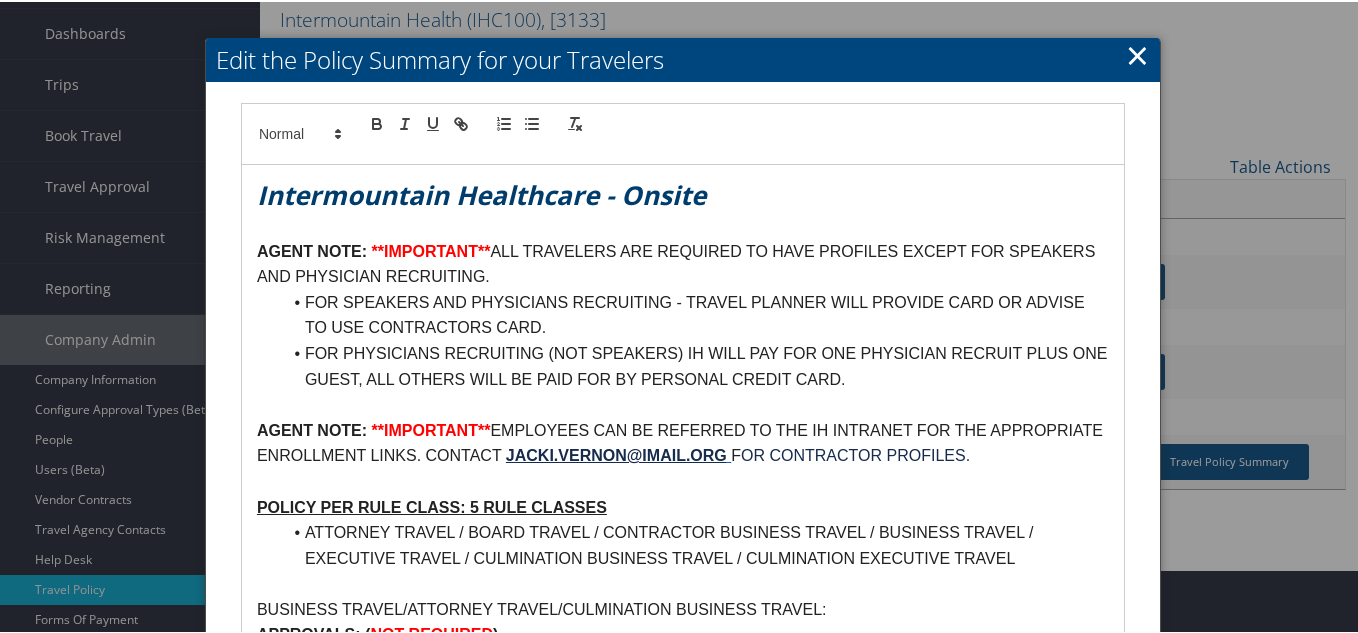 scroll, scrollTop: 0, scrollLeft: 0, axis: both 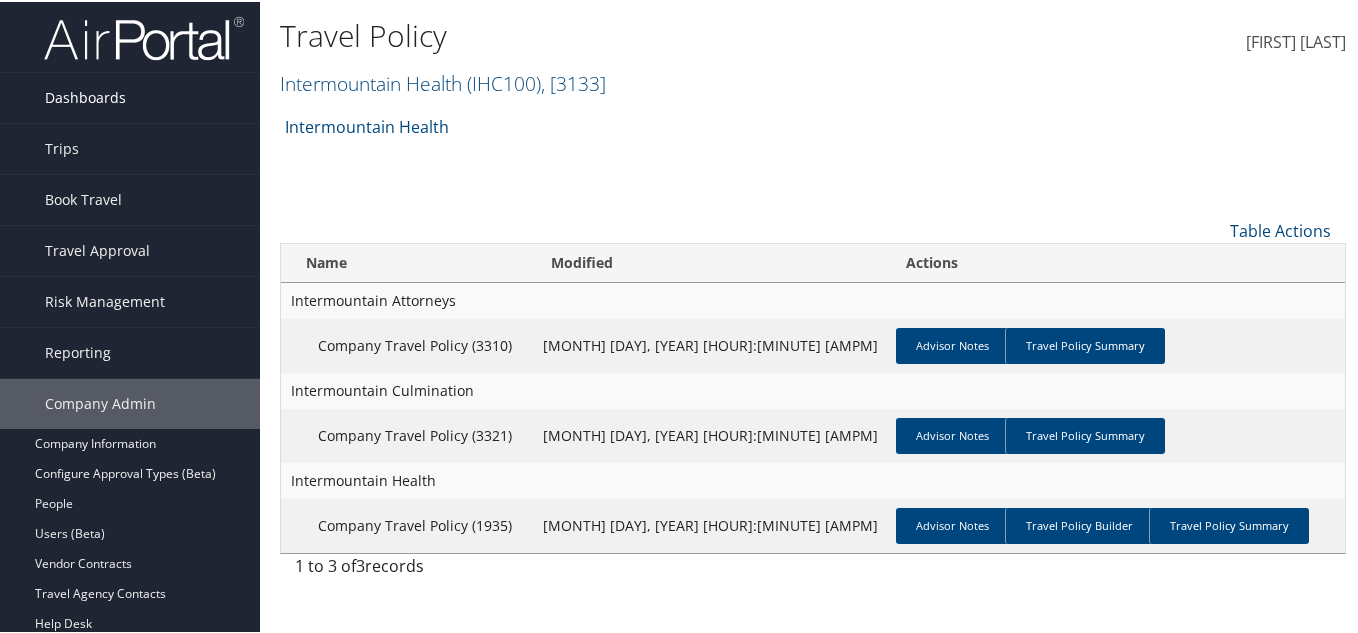 click on "Dashboards" at bounding box center (130, 96) 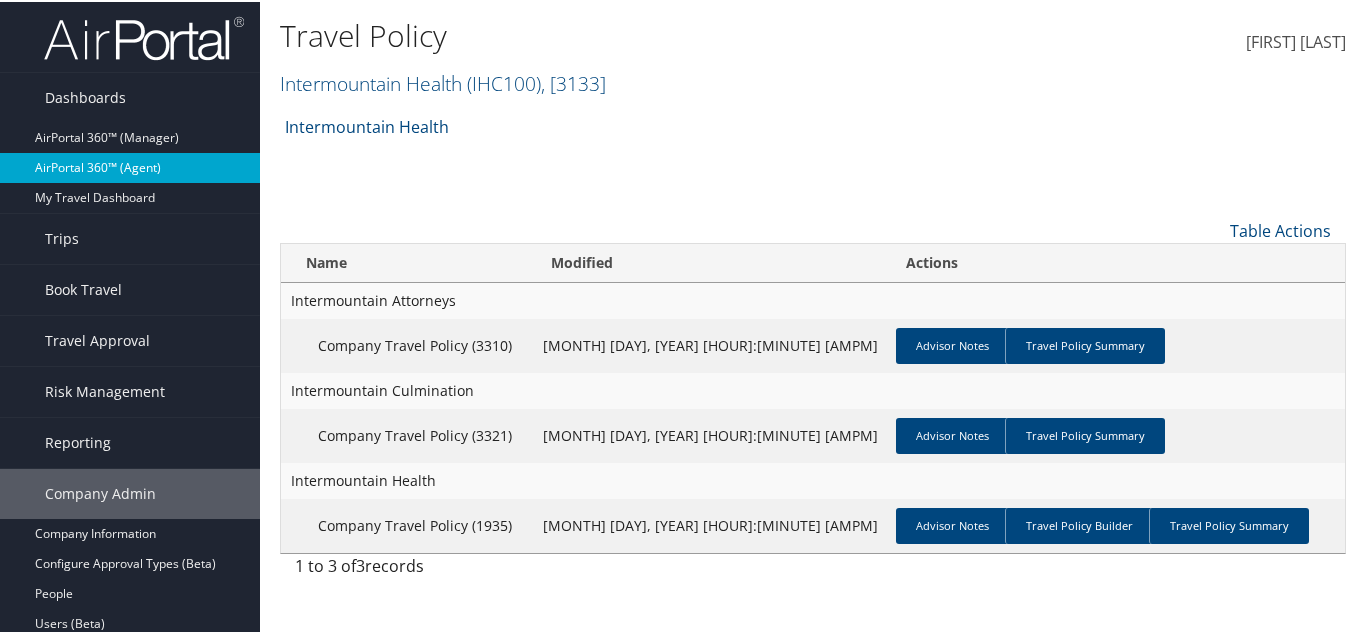 click on "AirPortal 360™ (Agent)" at bounding box center (130, 166) 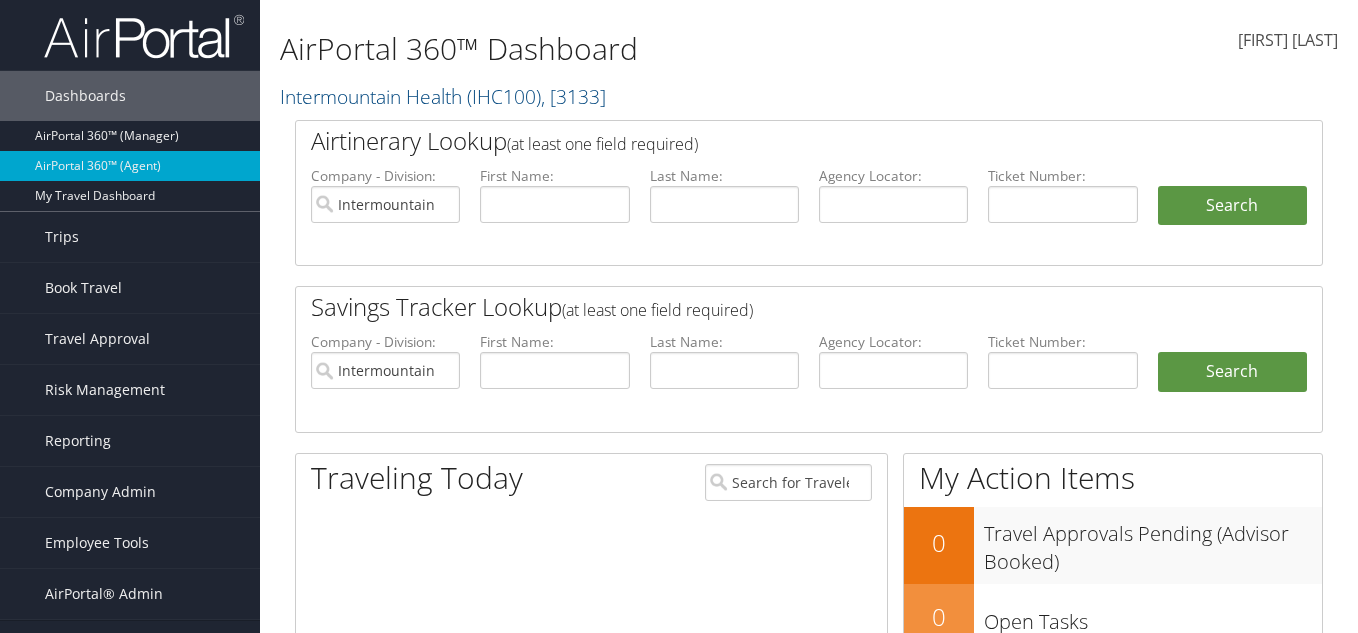 scroll, scrollTop: 0, scrollLeft: 0, axis: both 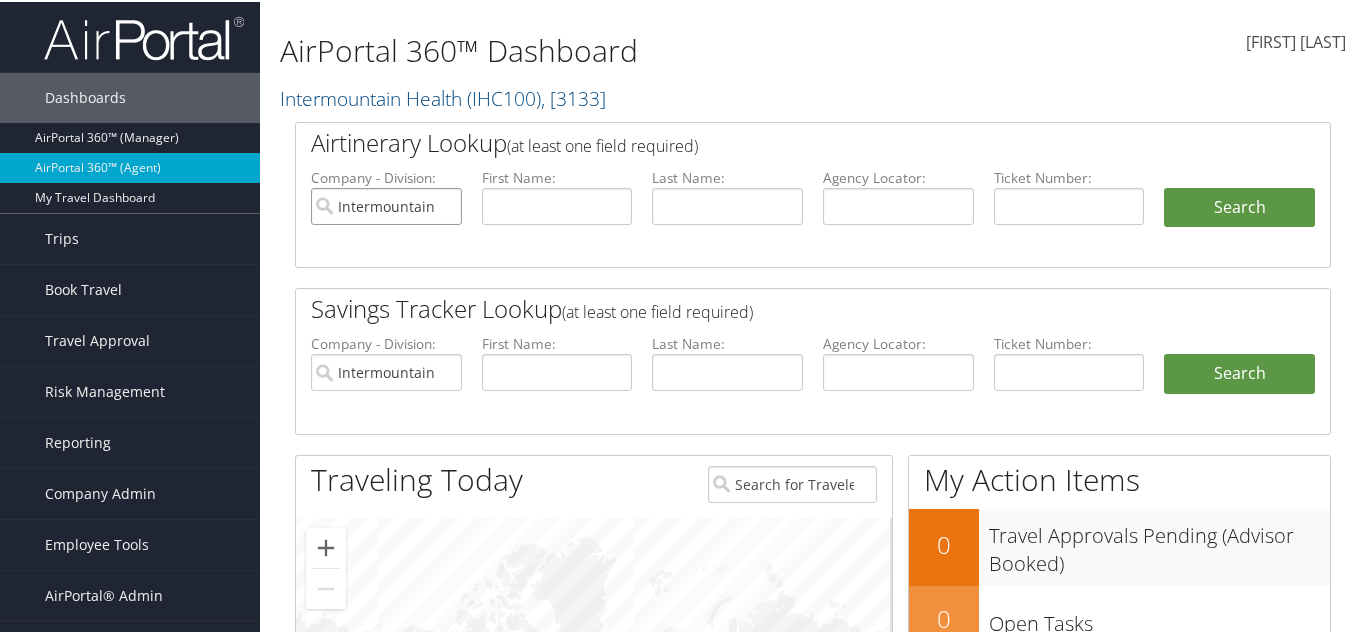 click on "Intermountain Health" at bounding box center [386, 204] 